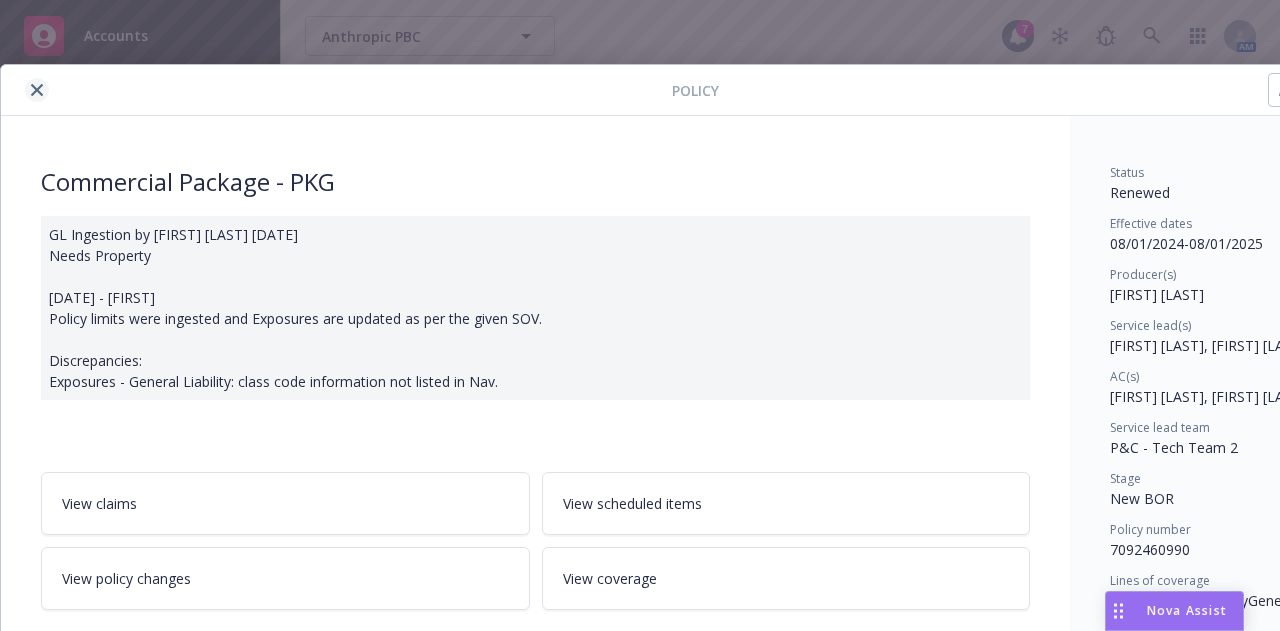 scroll, scrollTop: 0, scrollLeft: 0, axis: both 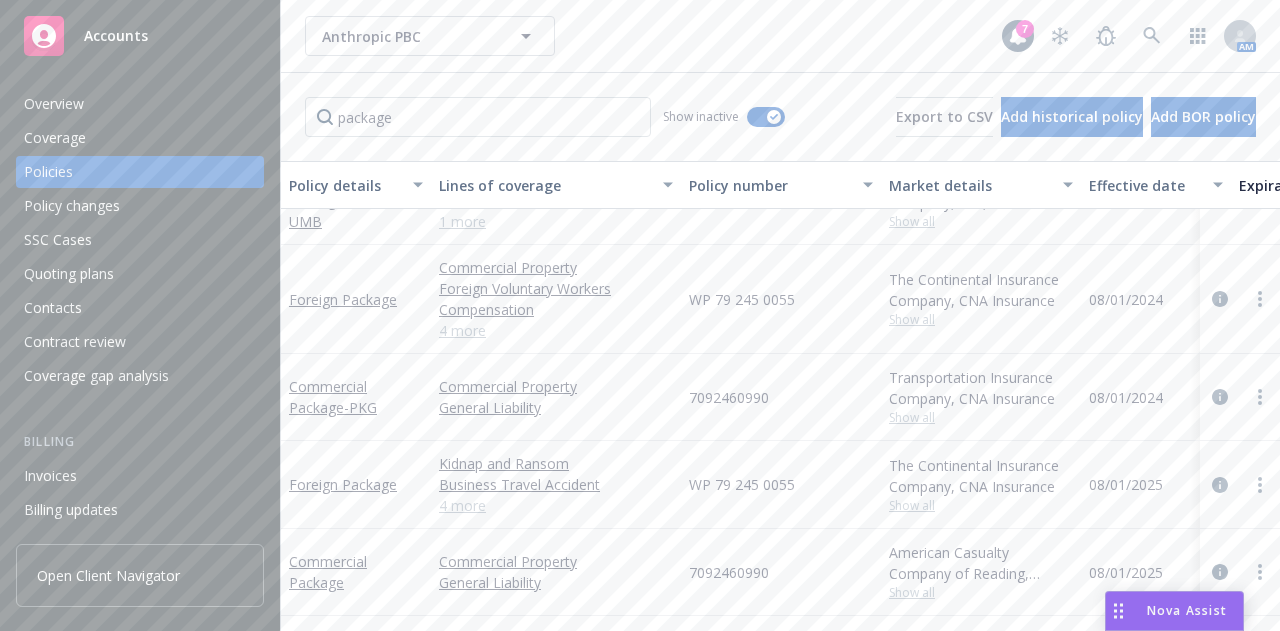 click on "Anthropic PBC Anthropic PBC [TIME]" at bounding box center (780, 36) 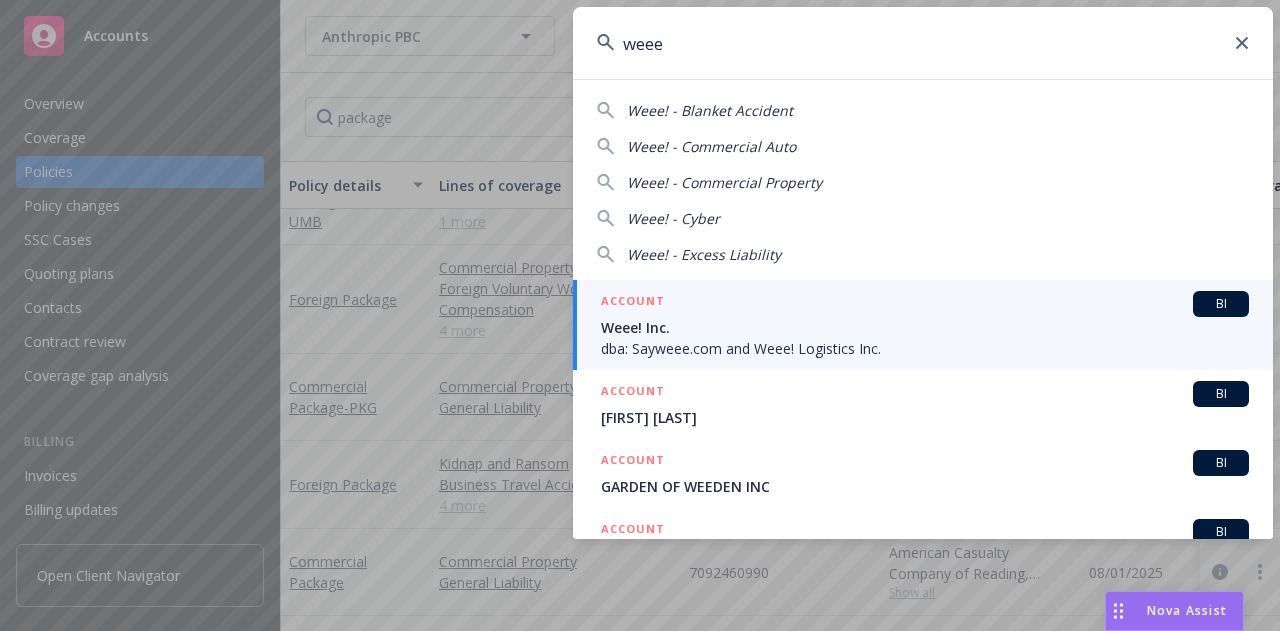 type on "weee" 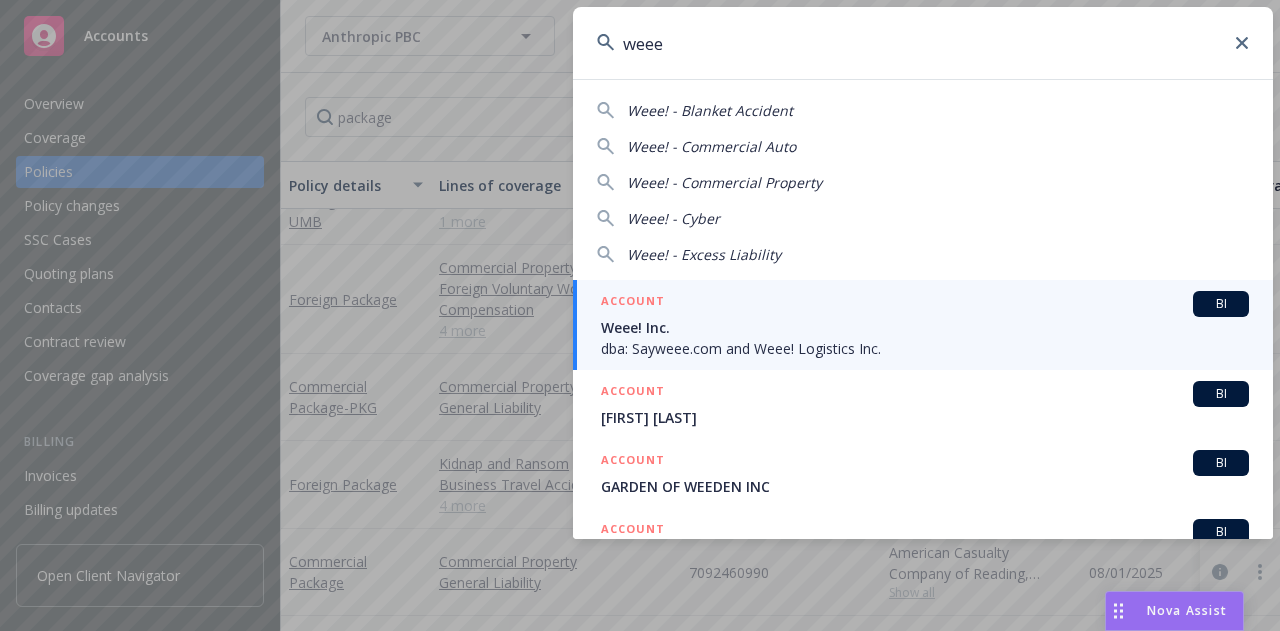 click on "ACCOUNT BI" at bounding box center [925, 304] 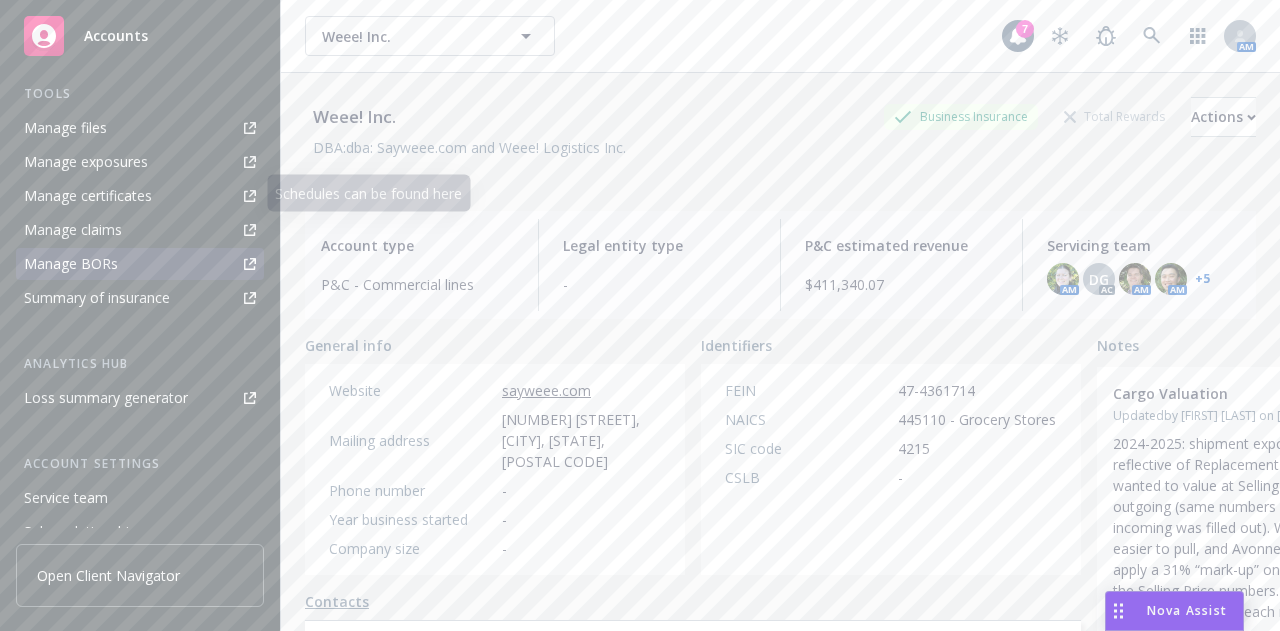 scroll, scrollTop: 517, scrollLeft: 0, axis: vertical 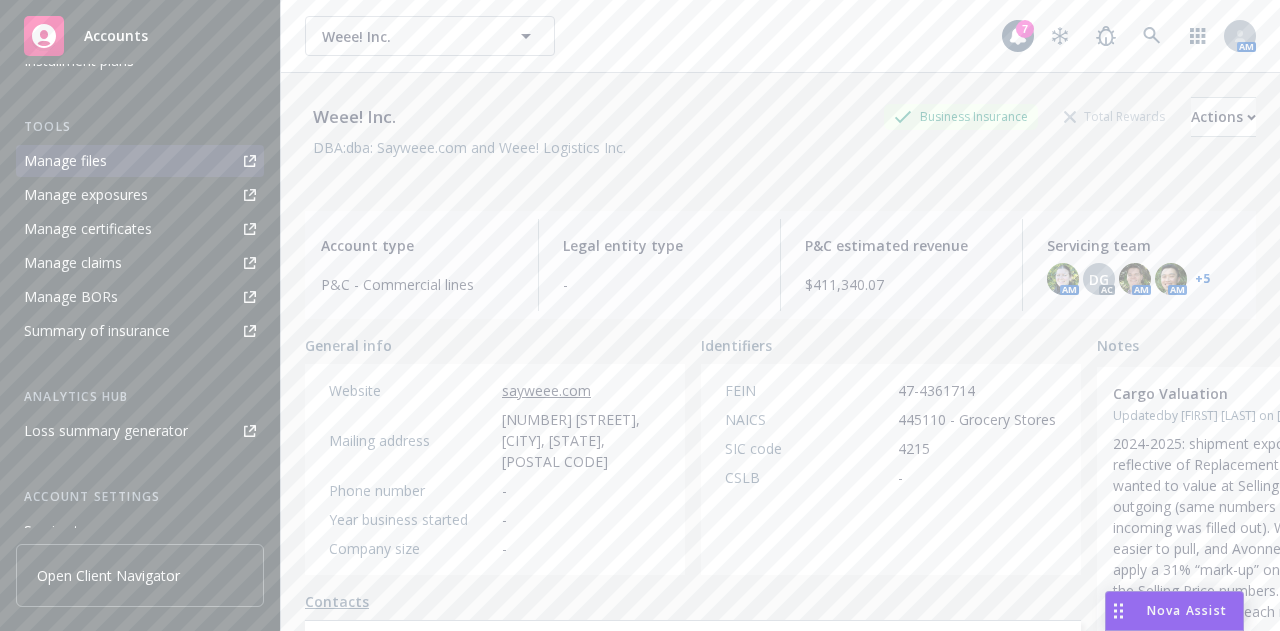 click on "Manage files" at bounding box center (65, 161) 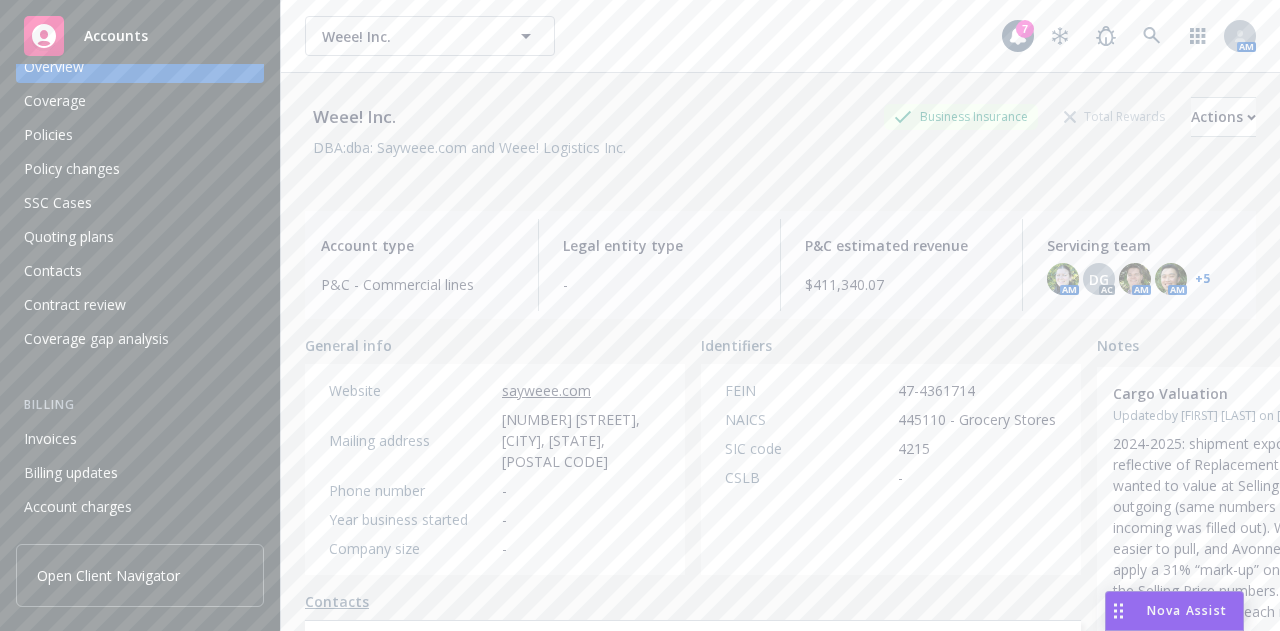 scroll, scrollTop: 0, scrollLeft: 0, axis: both 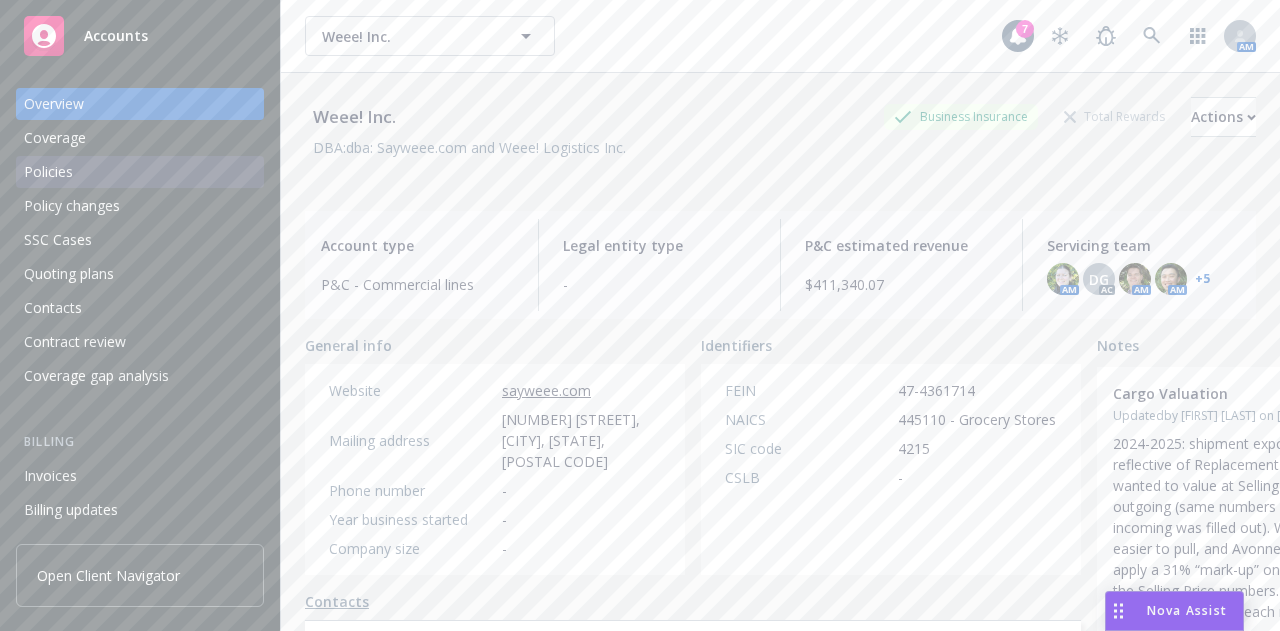 click on "Policies" at bounding box center [140, 172] 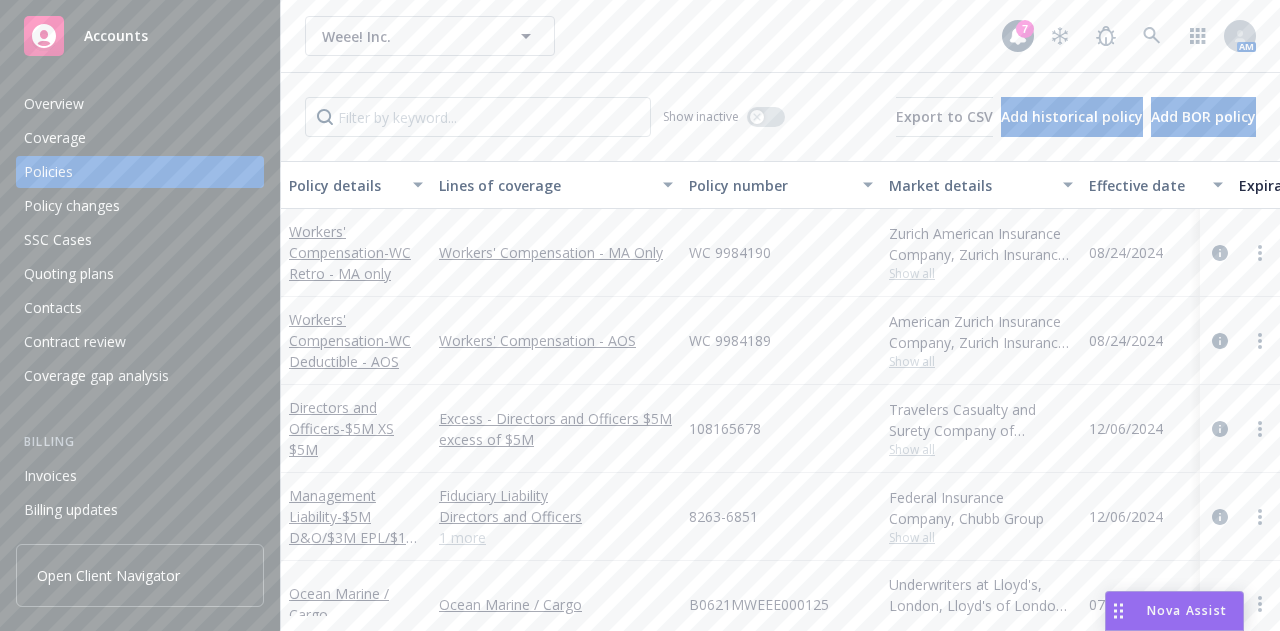 scroll, scrollTop: 125, scrollLeft: 0, axis: vertical 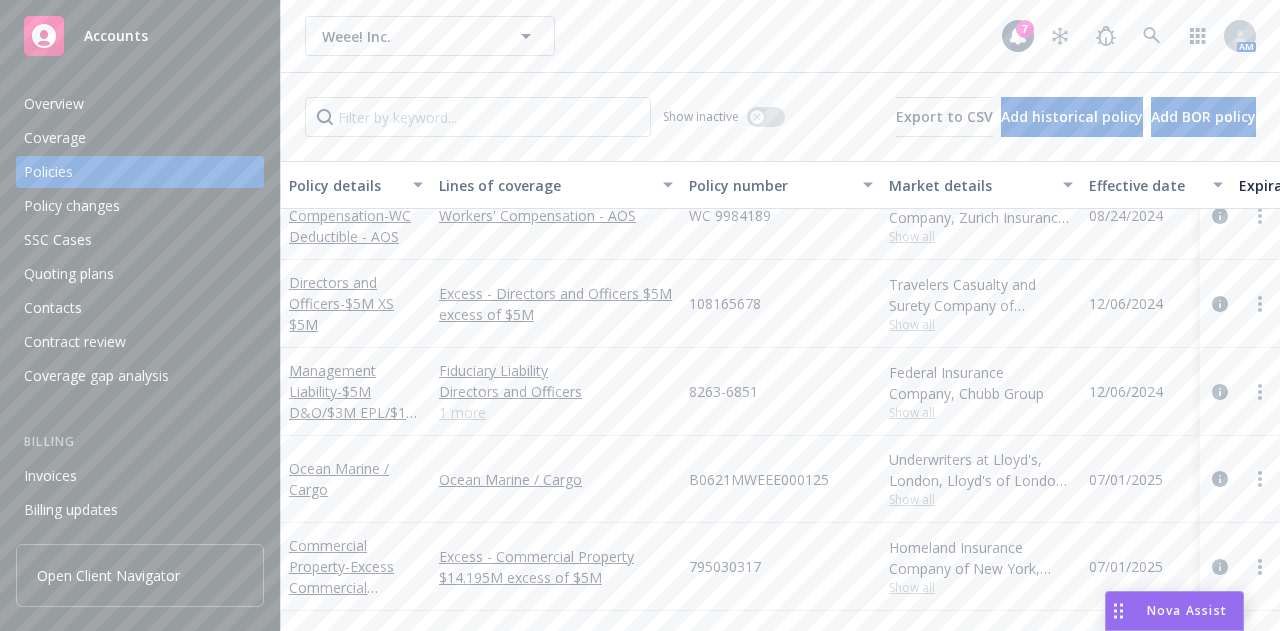 click on "1 more" at bounding box center [556, 412] 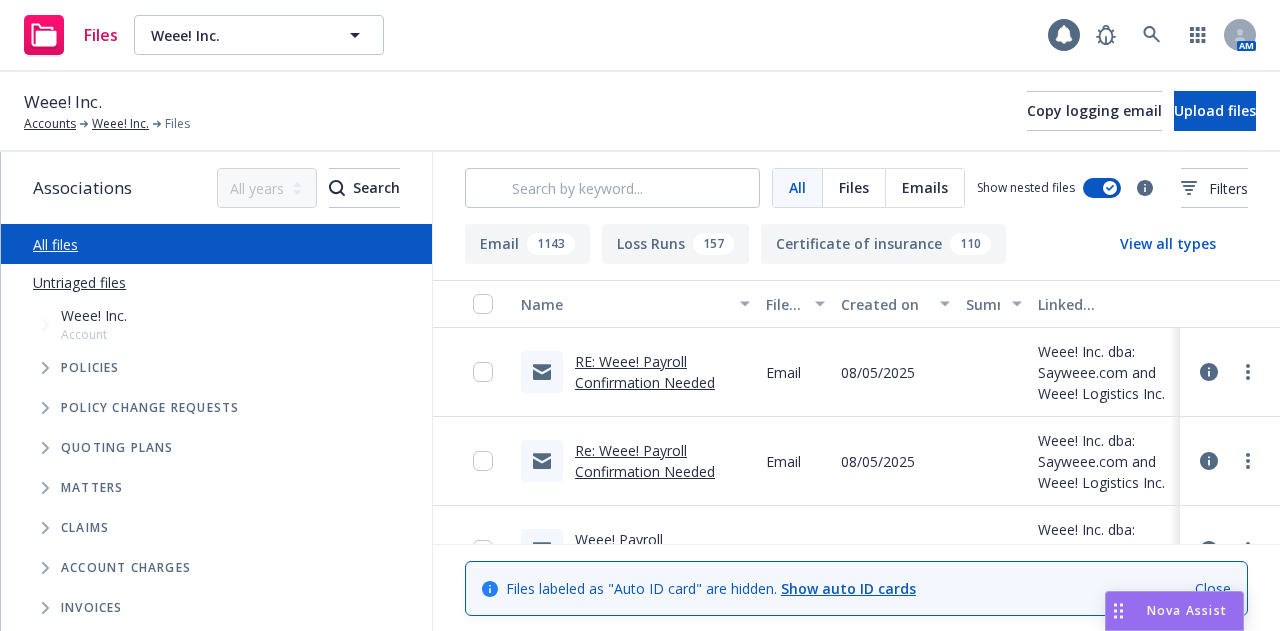 scroll, scrollTop: 0, scrollLeft: 0, axis: both 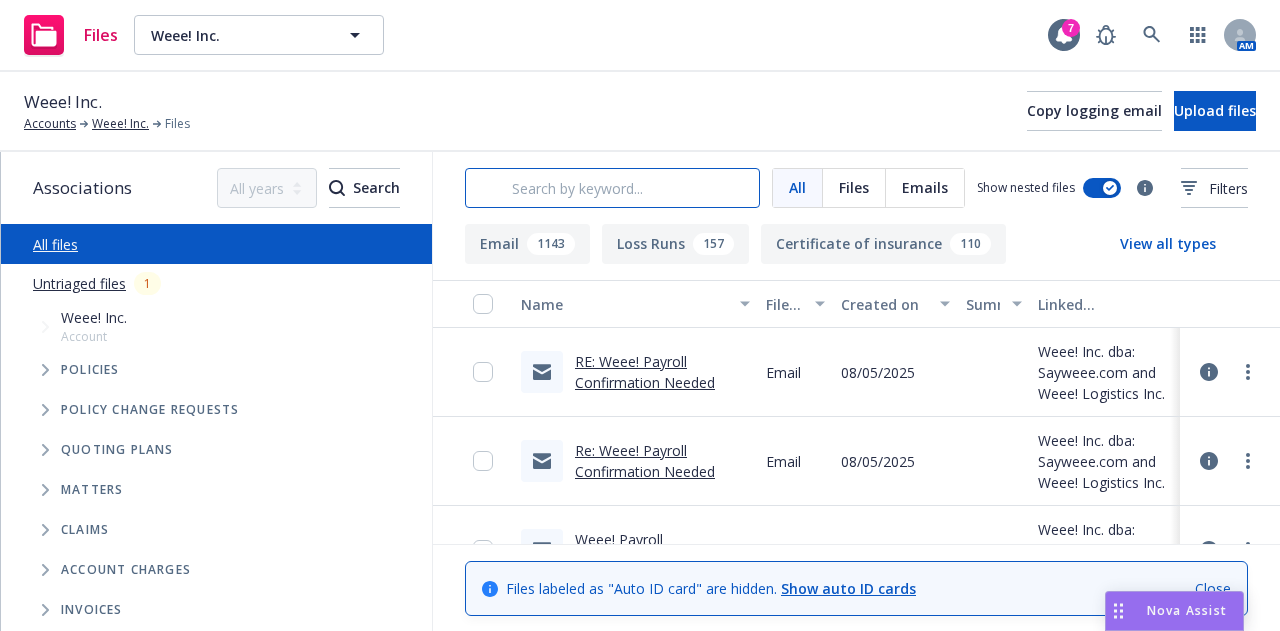click at bounding box center (612, 188) 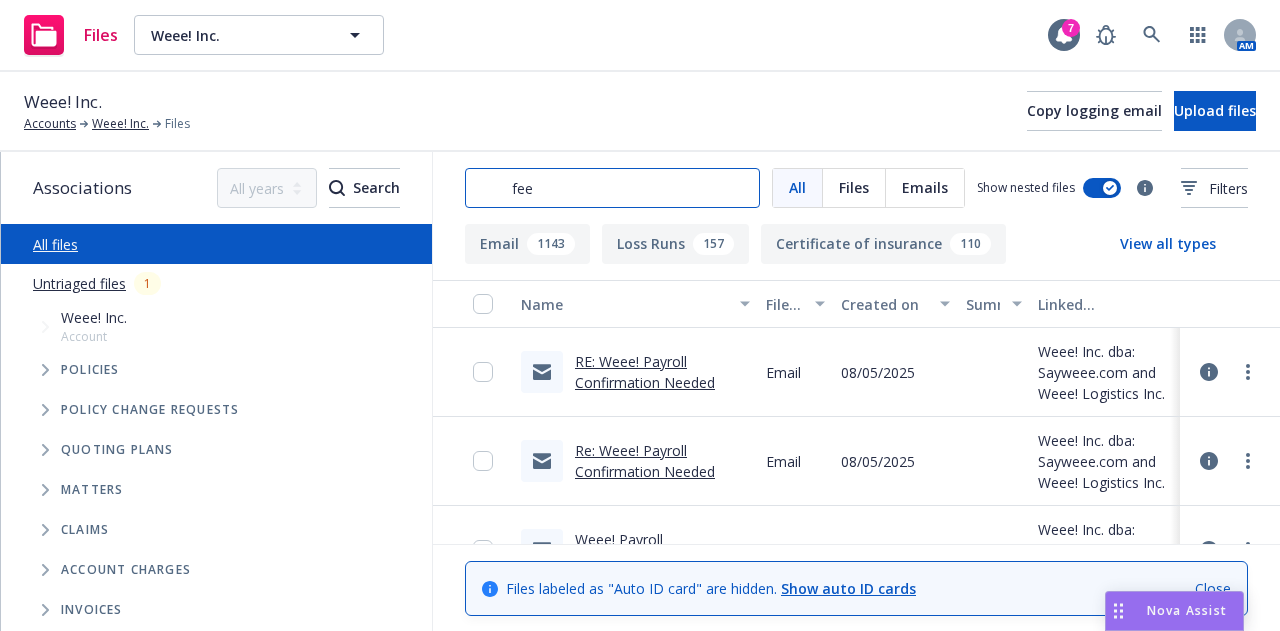 type on "fee" 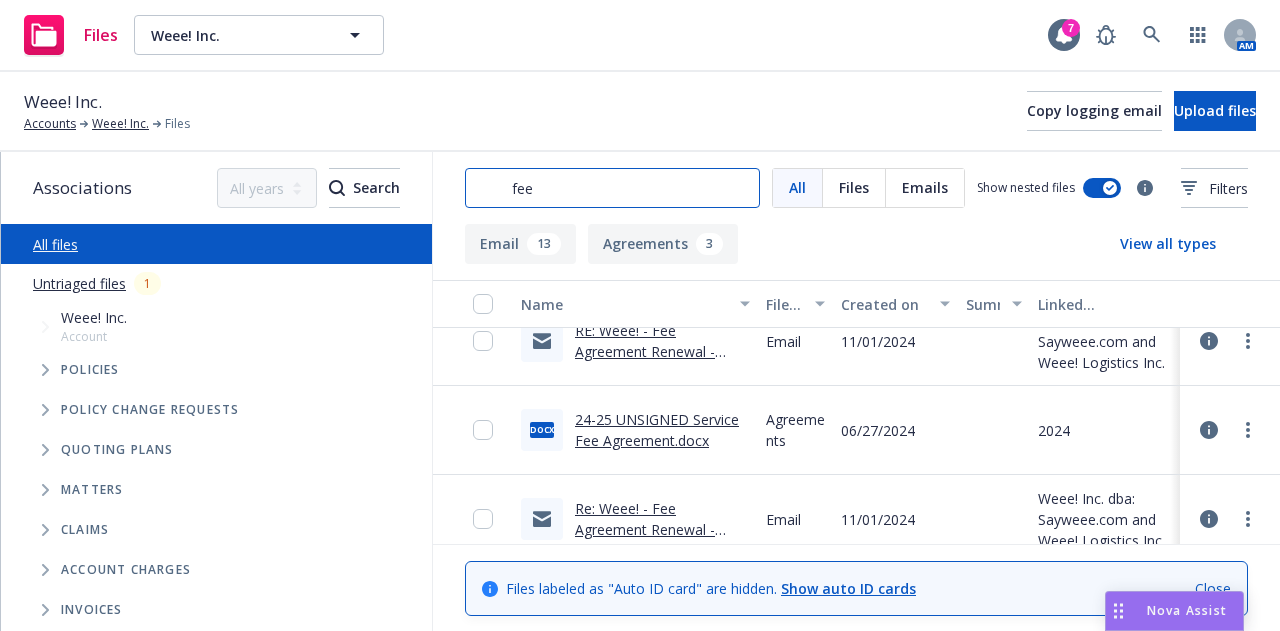 scroll, scrollTop: 475, scrollLeft: 0, axis: vertical 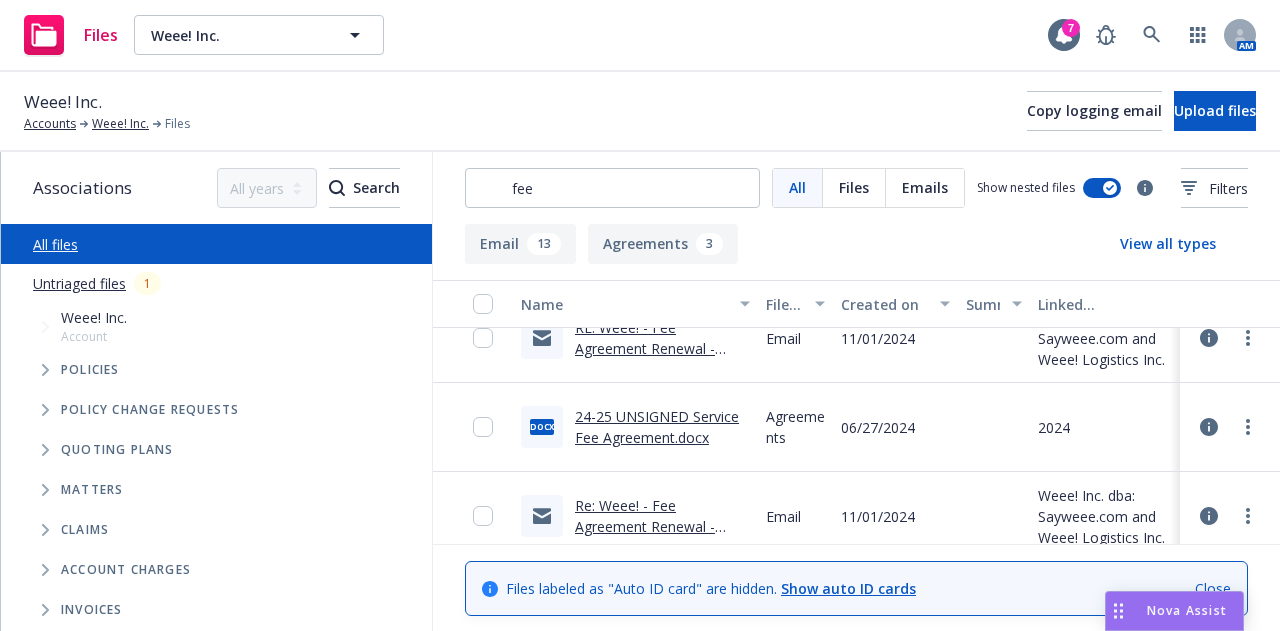 click on "24-25 UNSIGNED Service Fee Agreement.docx" at bounding box center (657, 427) 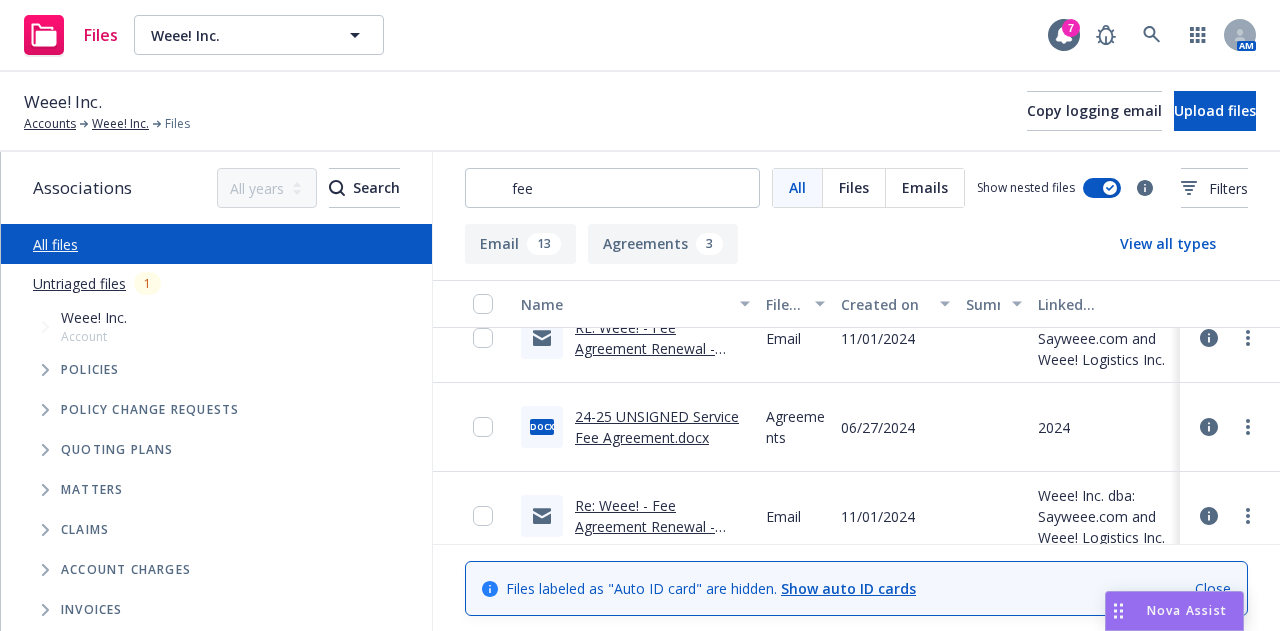 click on "Email   13 Agreements   3 Newfront Compensation Disclosure - unsigned   1" at bounding box center (776, 244) 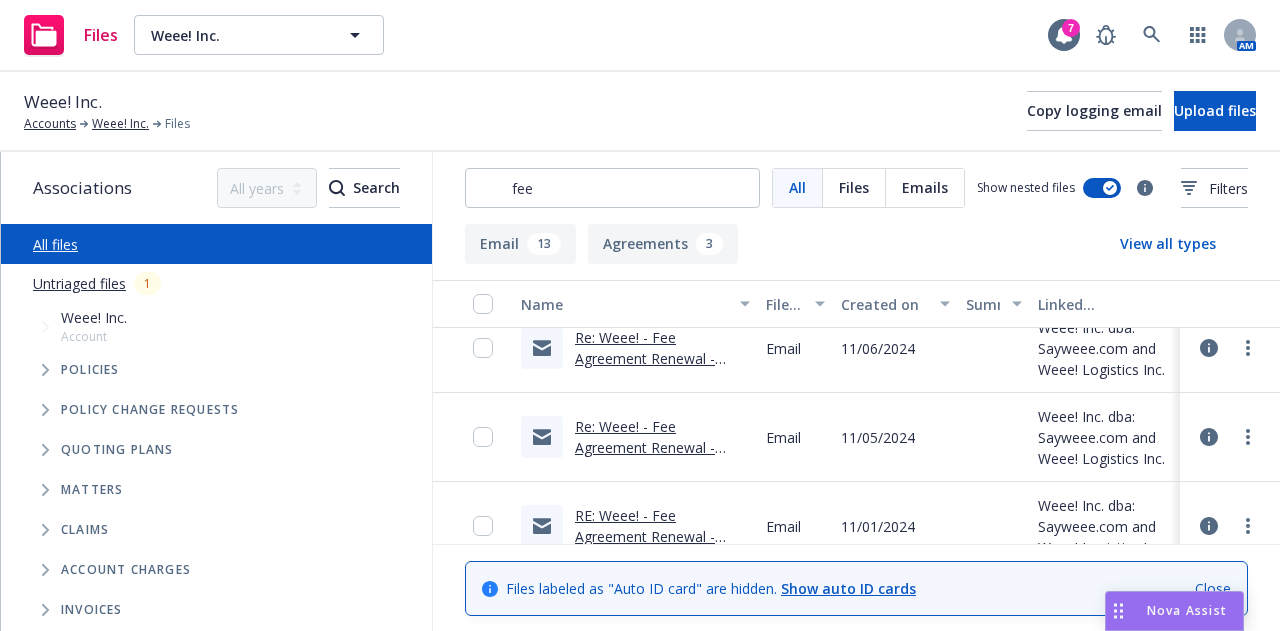 scroll, scrollTop: 56, scrollLeft: 0, axis: vertical 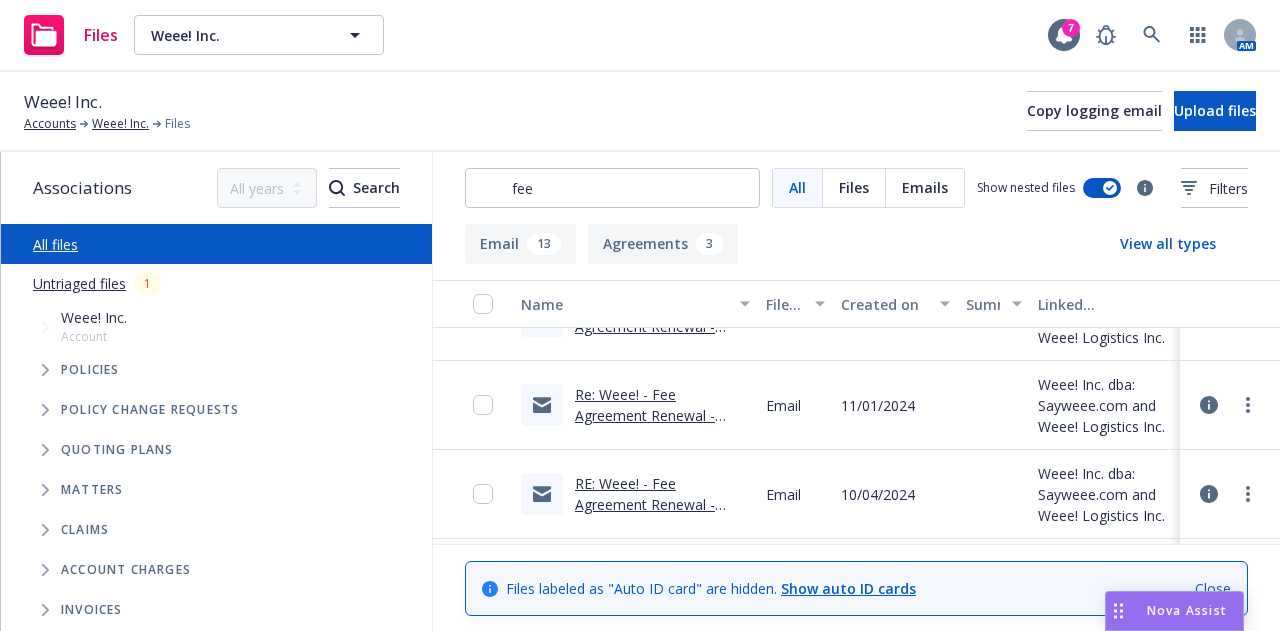 click on "Re: Weee! - Fee Agreement Renewal - Please Review" at bounding box center [645, 415] 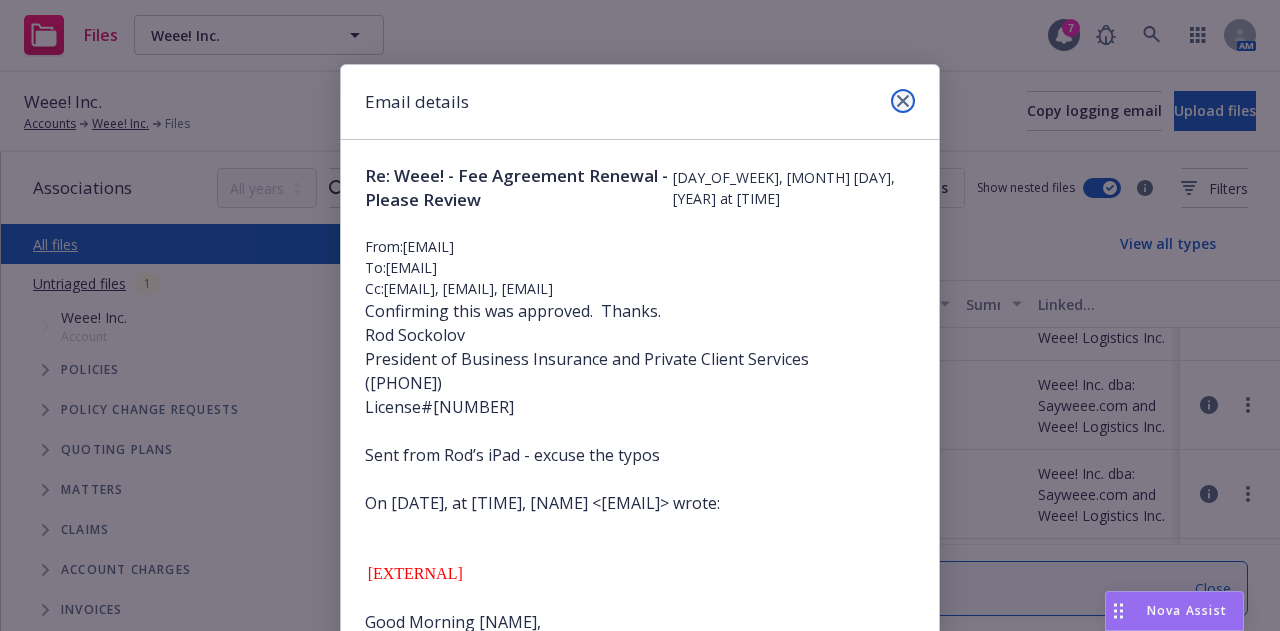 click 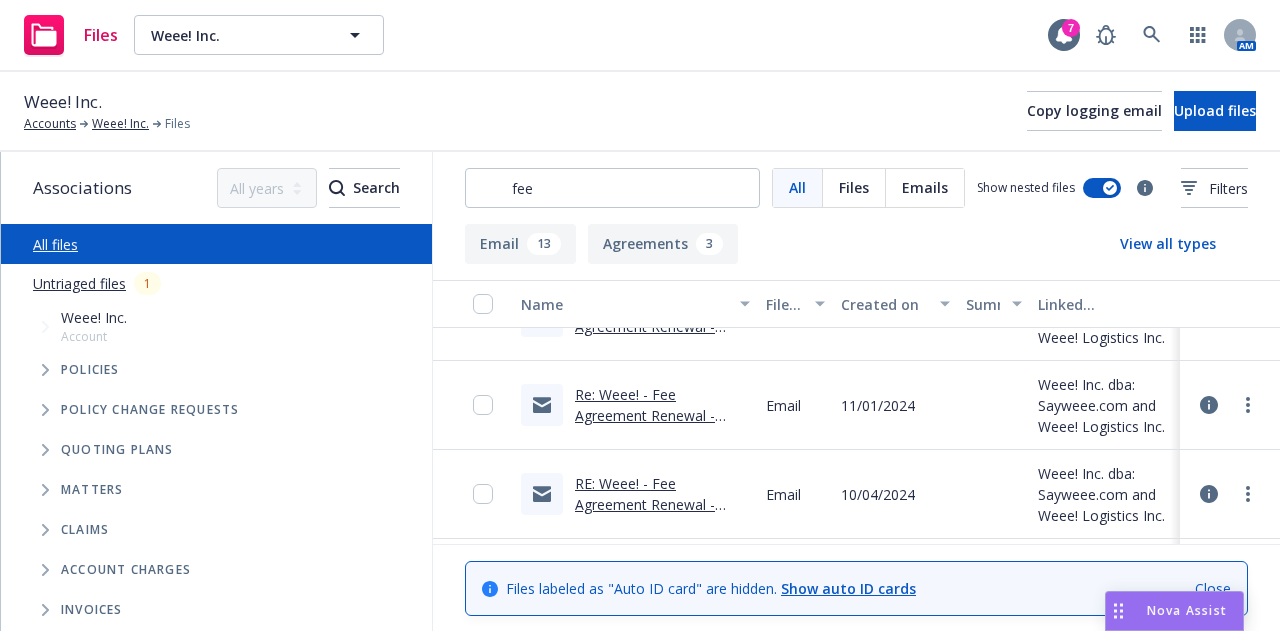 click on "RE: Weee! - Fee Agreement Renewal - Please Review" at bounding box center (645, 504) 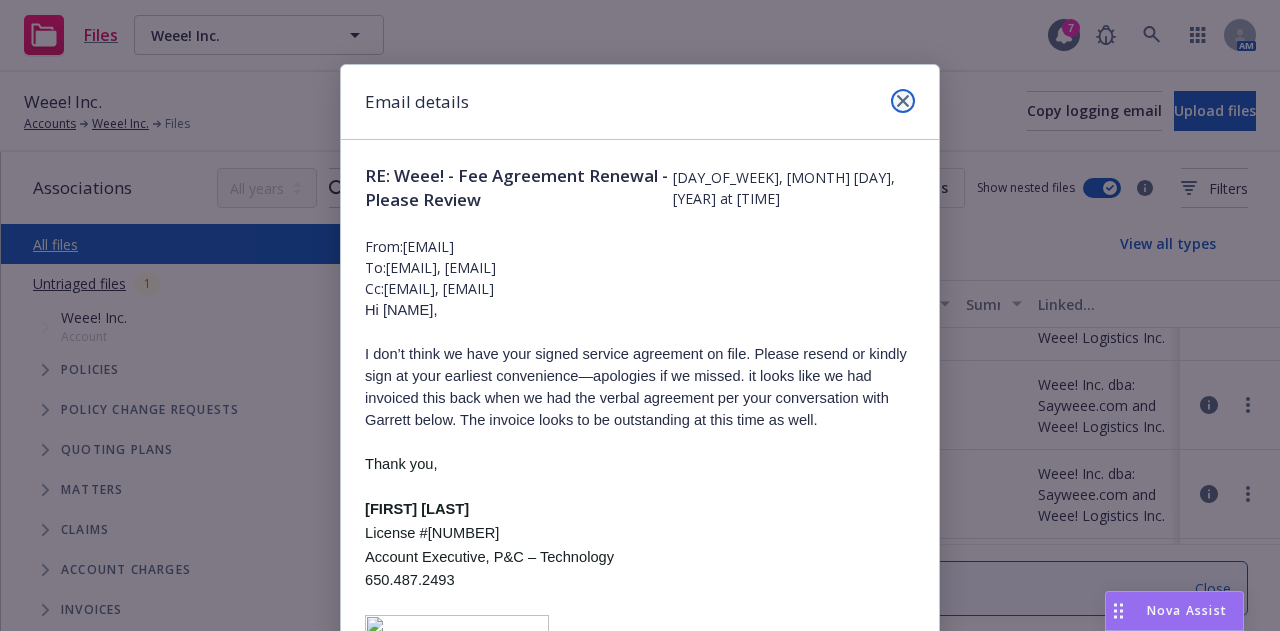 click at bounding box center (903, 101) 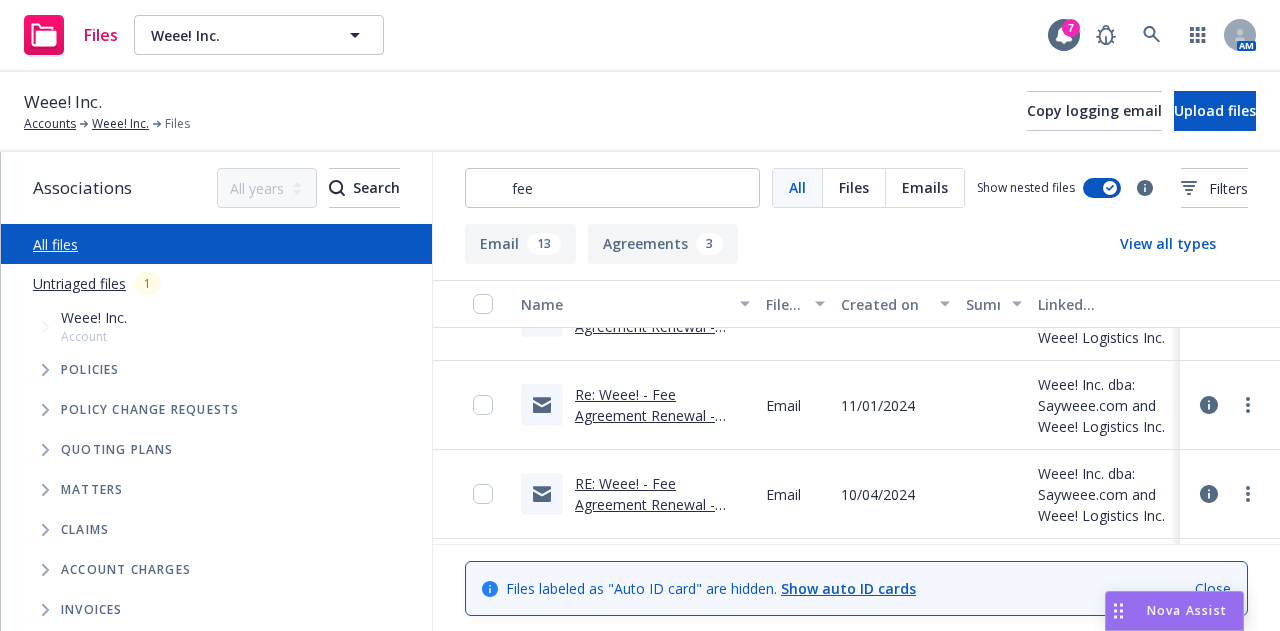 scroll, scrollTop: 0, scrollLeft: 0, axis: both 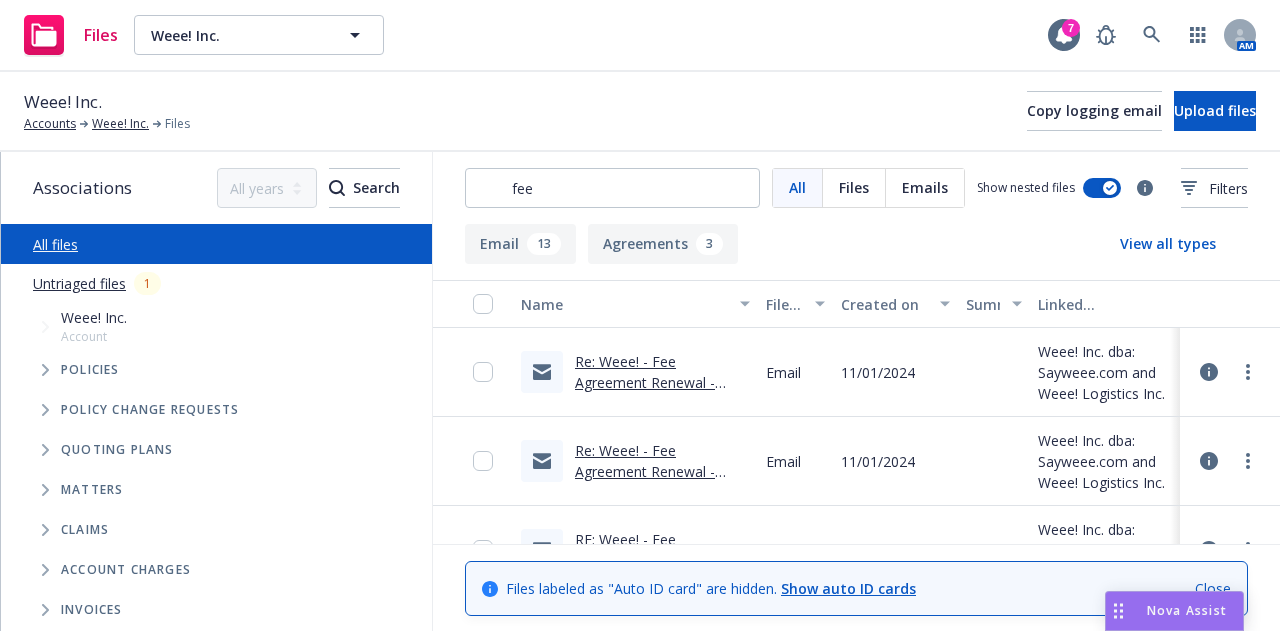 click on "Re: Weee! - Fee Agreement Renewal - Please Review" at bounding box center (645, 382) 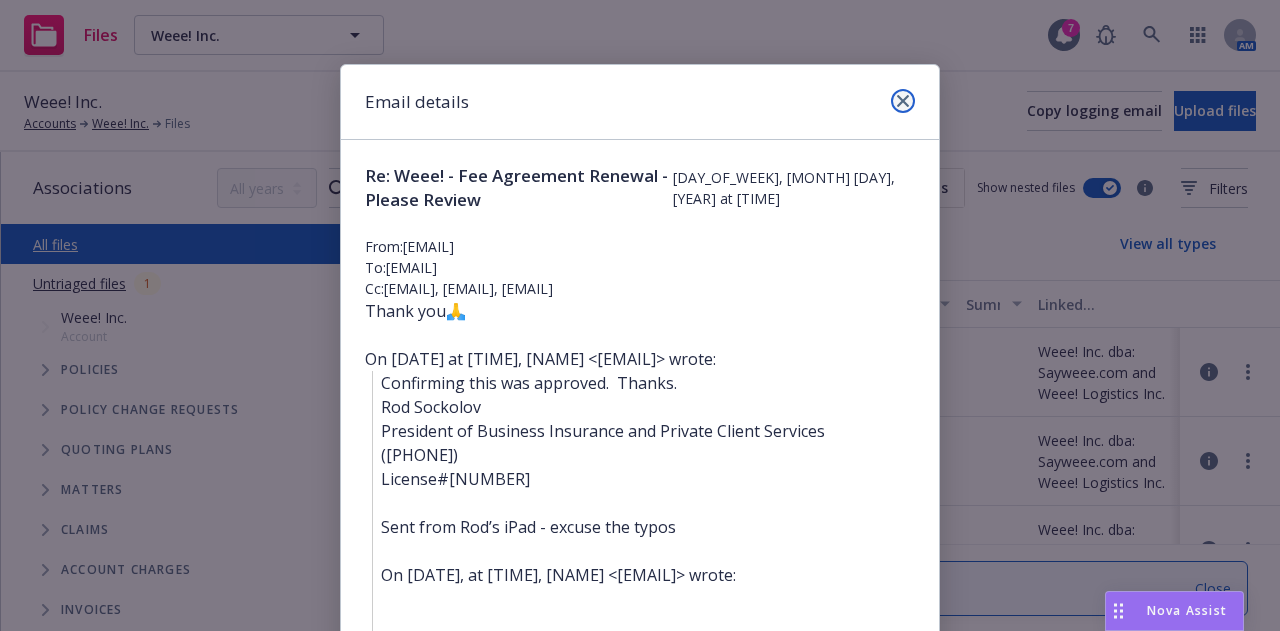 click 